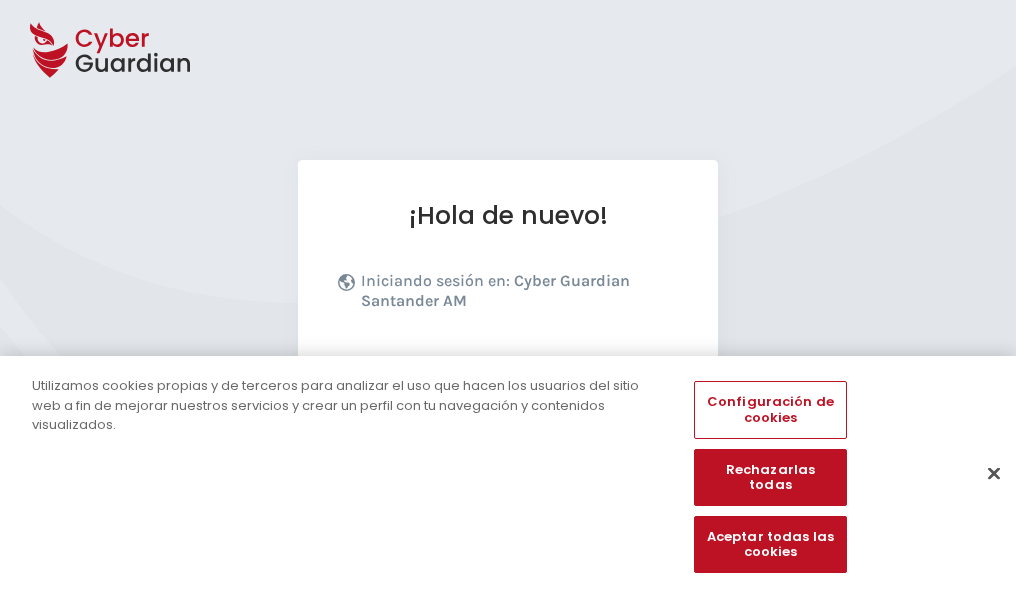 scroll, scrollTop: 245, scrollLeft: 0, axis: vertical 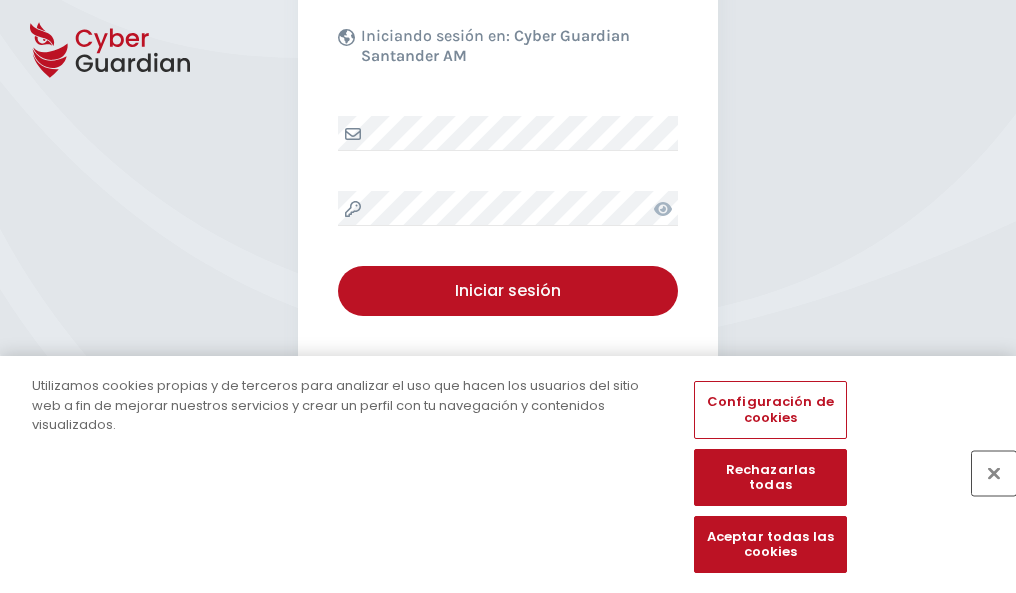 click at bounding box center (994, 473) 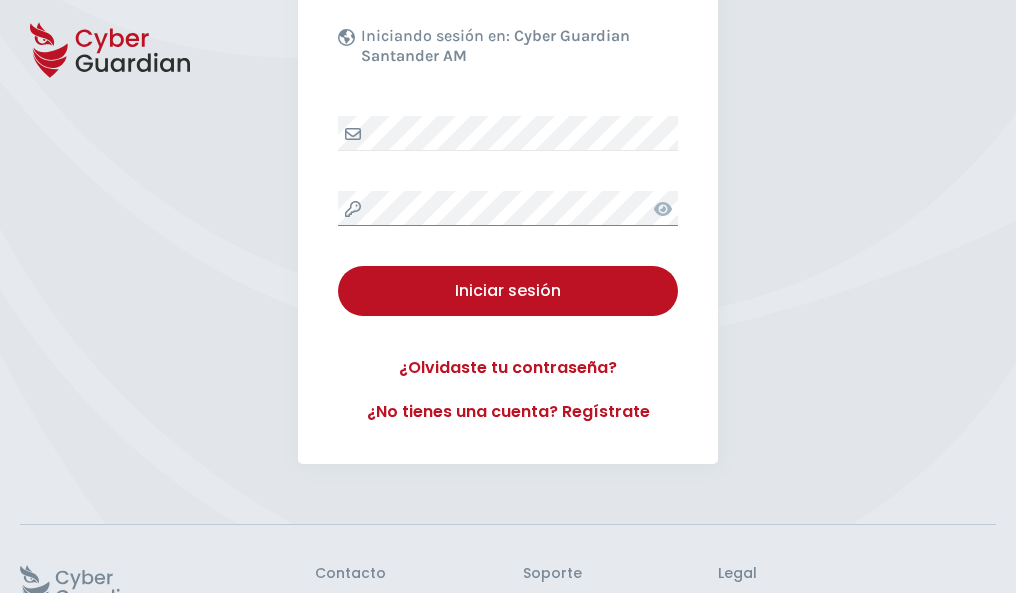 scroll, scrollTop: 389, scrollLeft: 0, axis: vertical 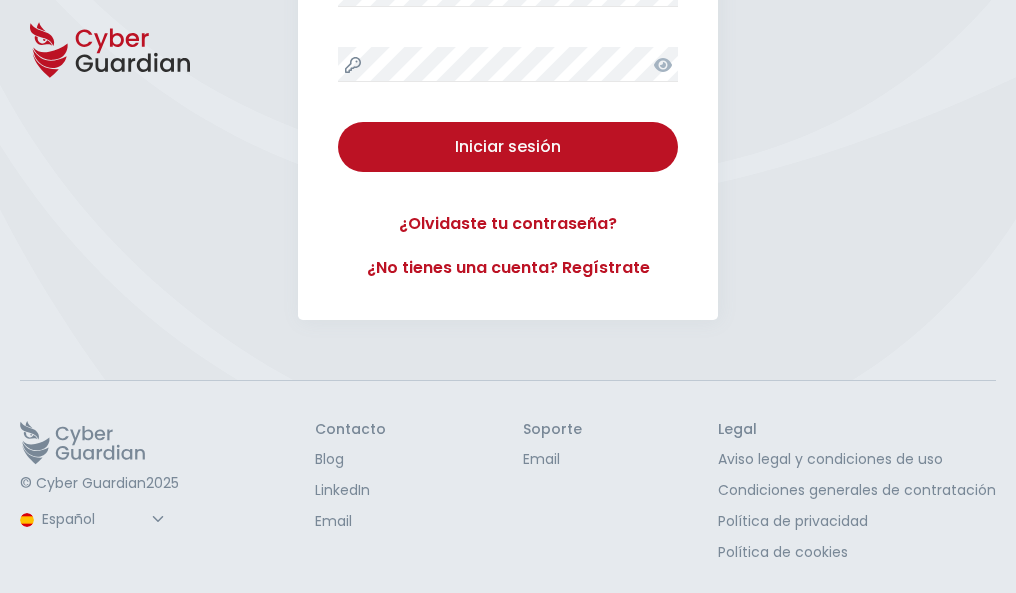 type 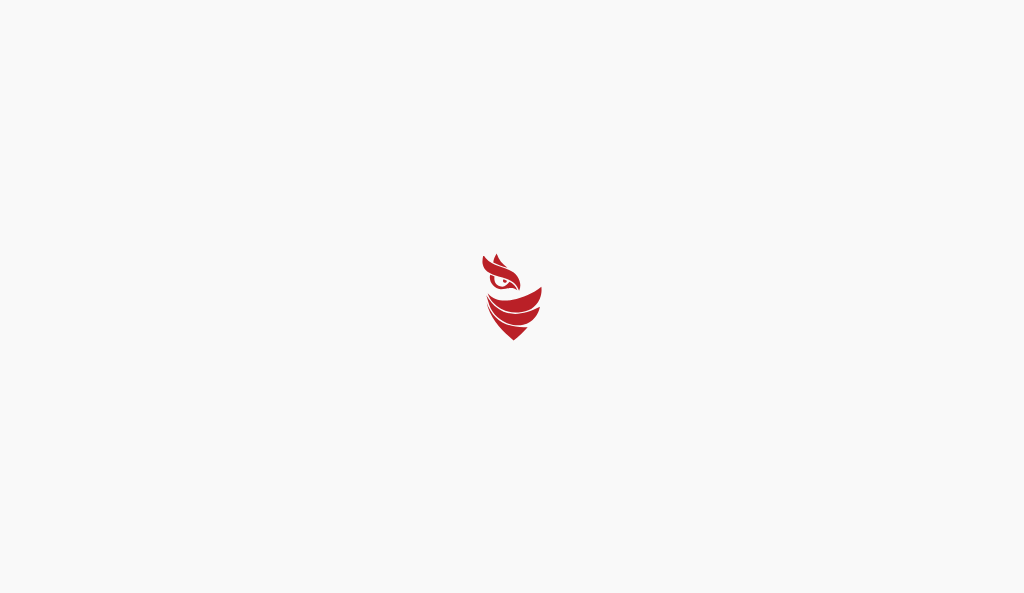 select on "Português (BR)" 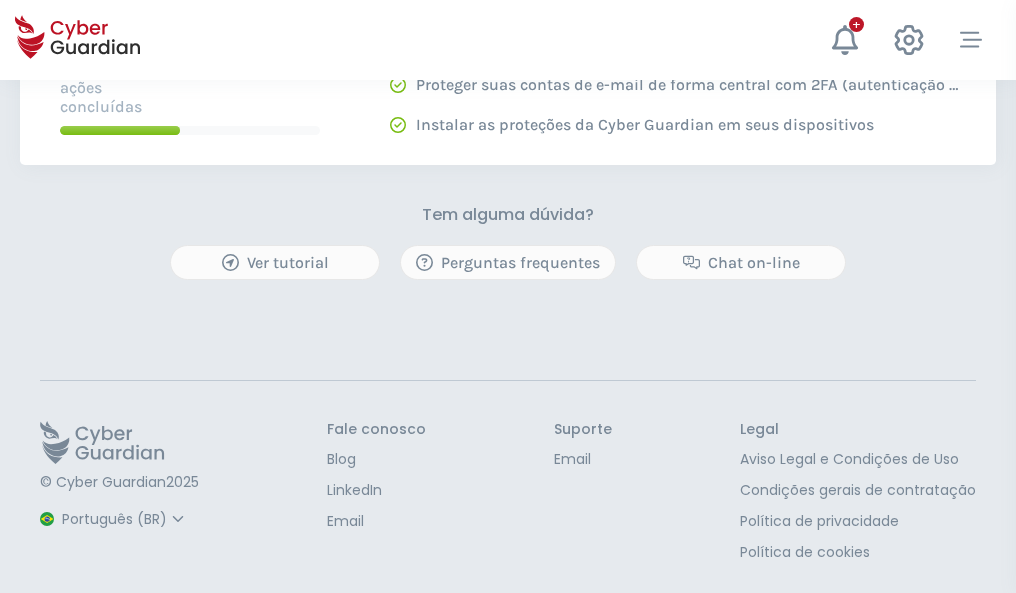 scroll, scrollTop: 0, scrollLeft: 0, axis: both 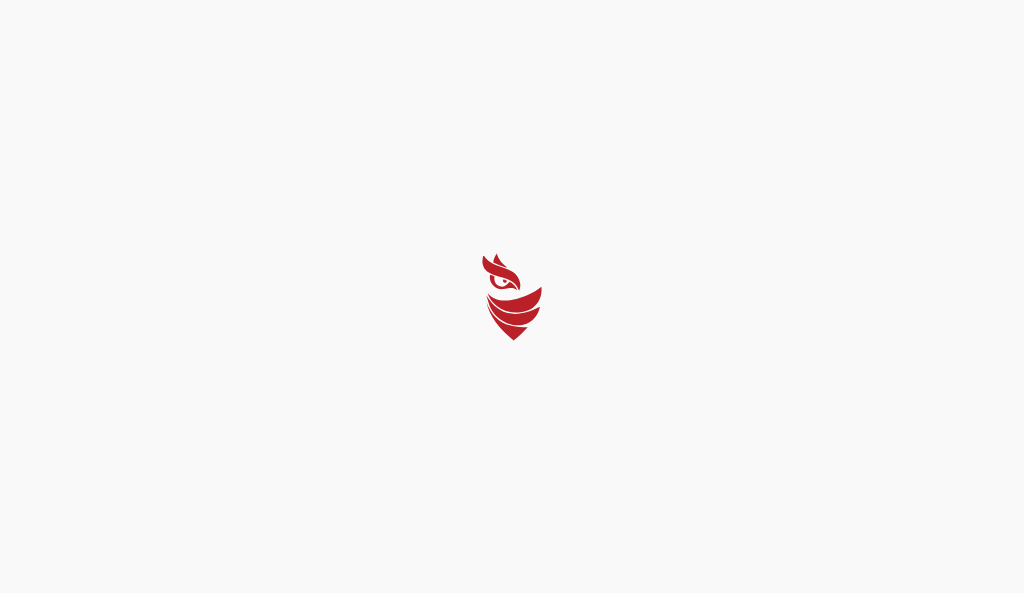 select on "Português (BR)" 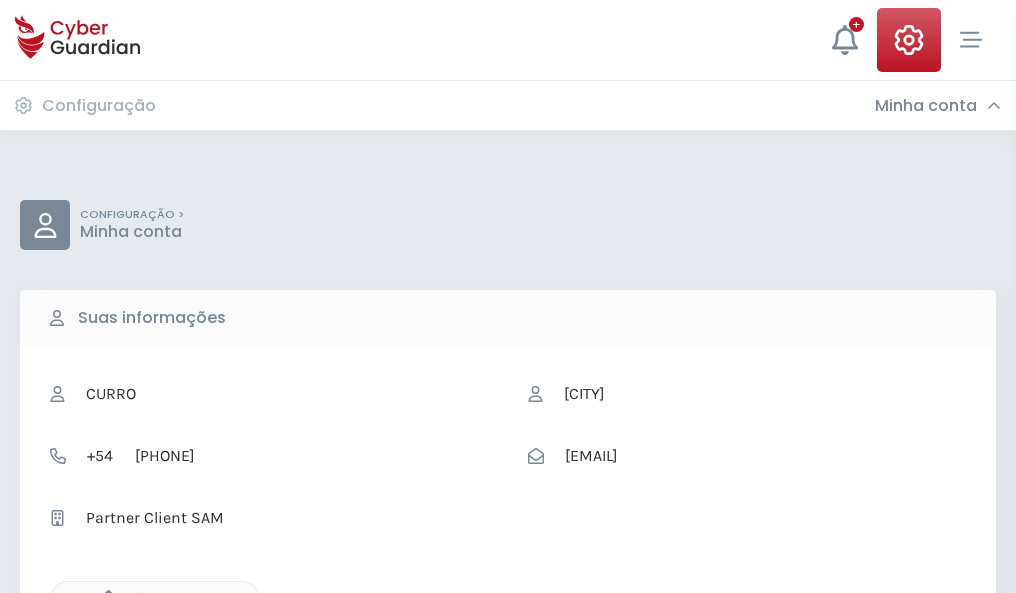 click 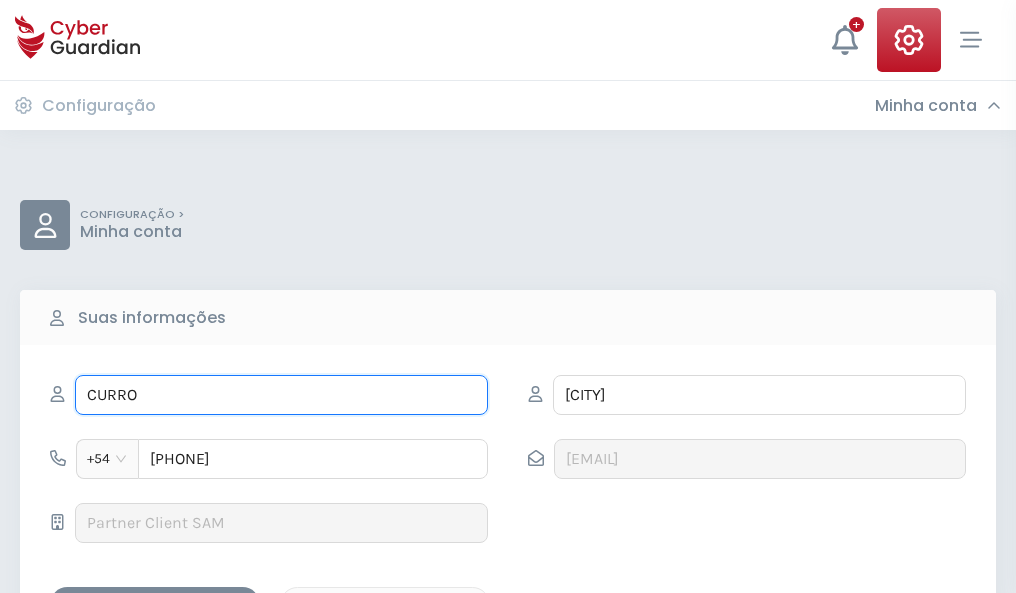 click on "CURRO" at bounding box center [281, 395] 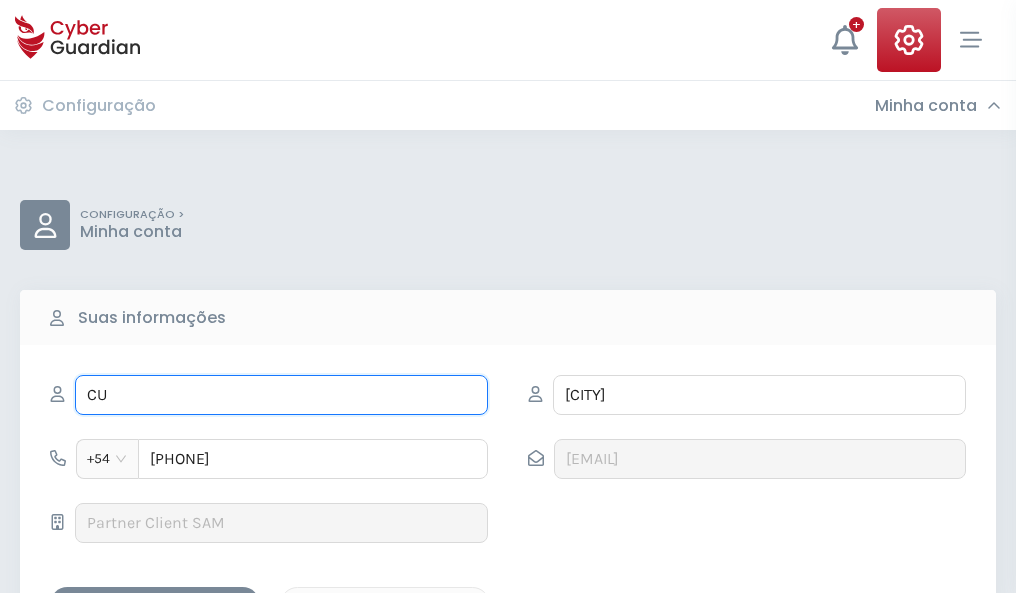 type on "C" 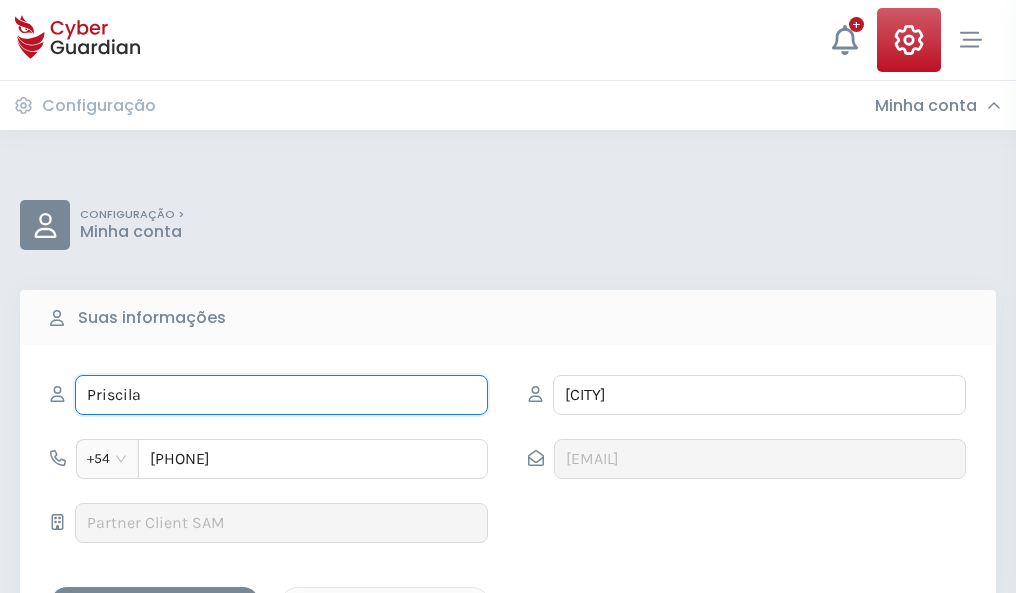 type on "Priscila" 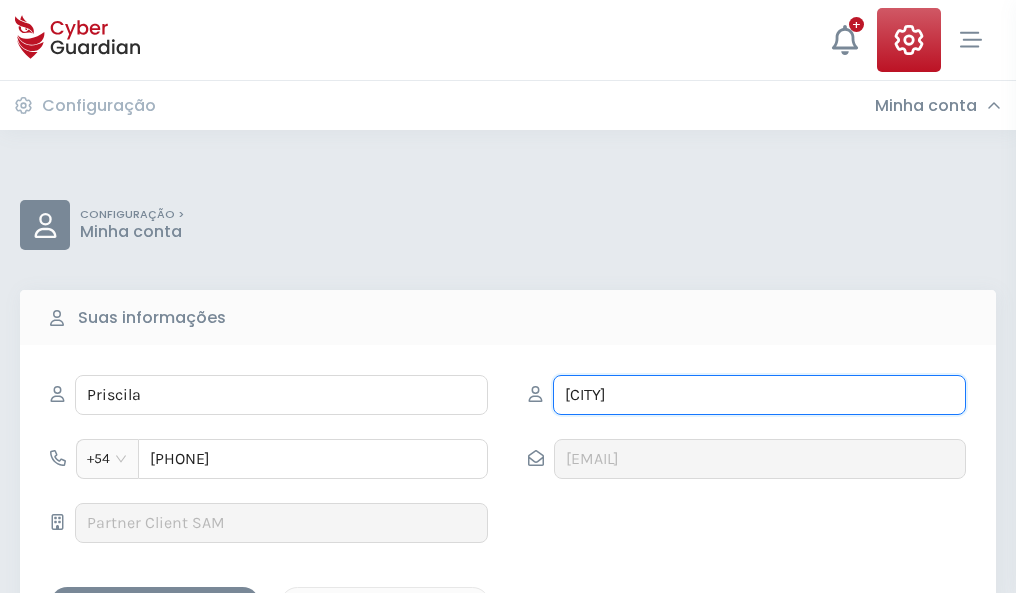 click on "CHICO" at bounding box center (759, 395) 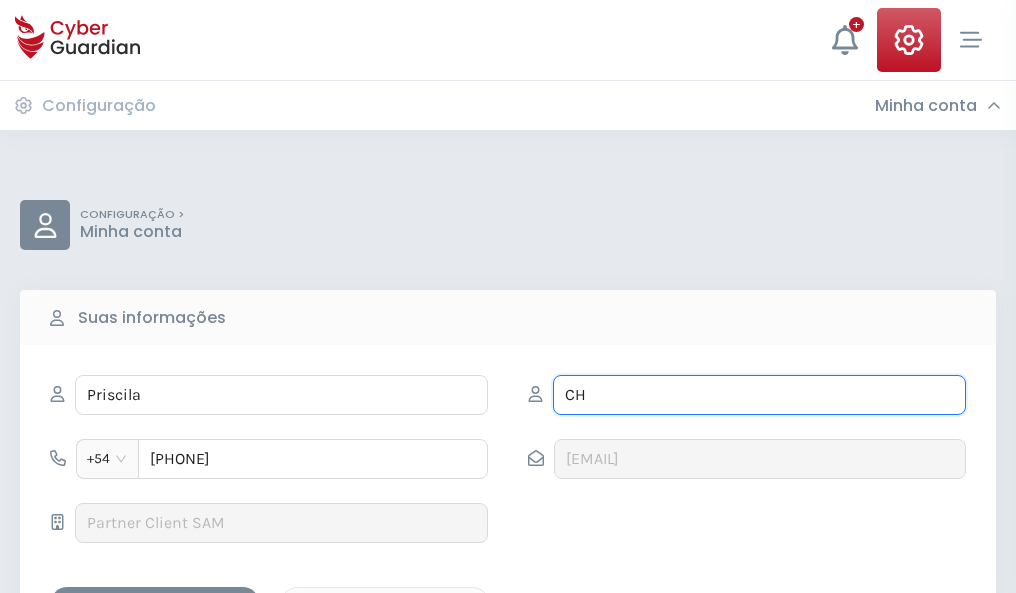 type on "C" 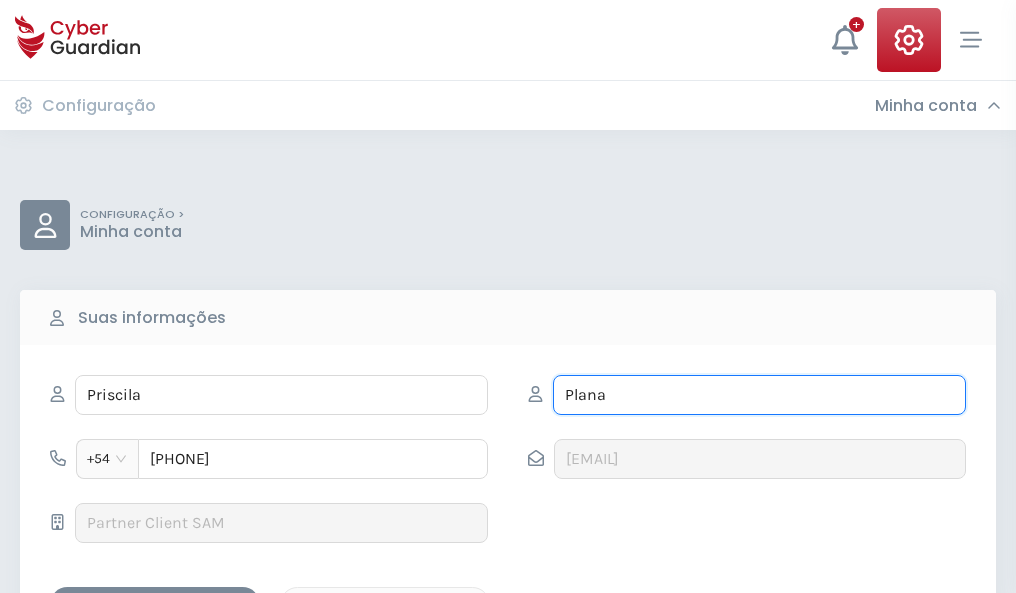 type on "Plana" 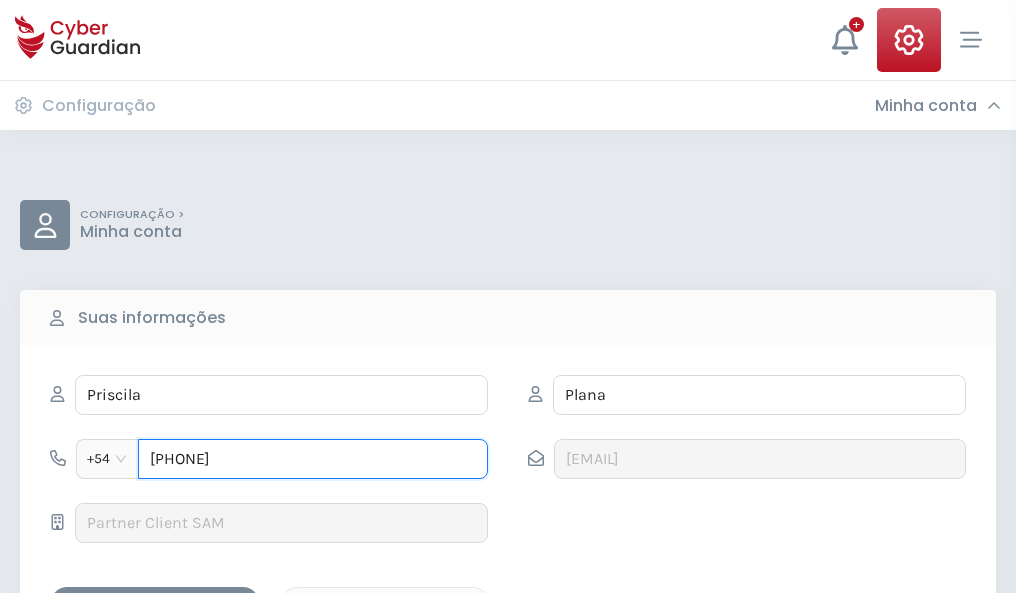 click on "4978858505" at bounding box center [313, 459] 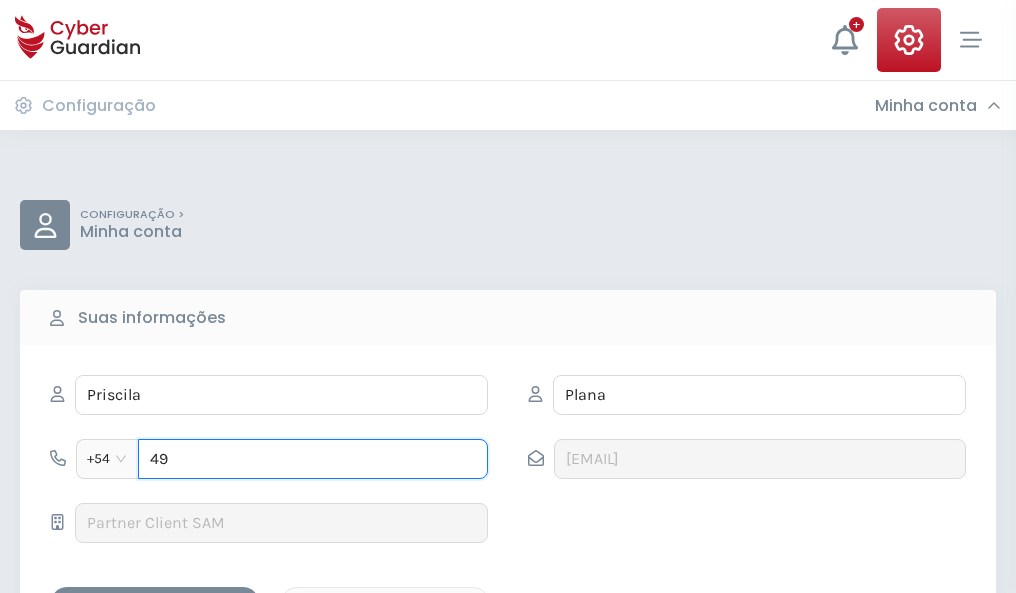 type on "4" 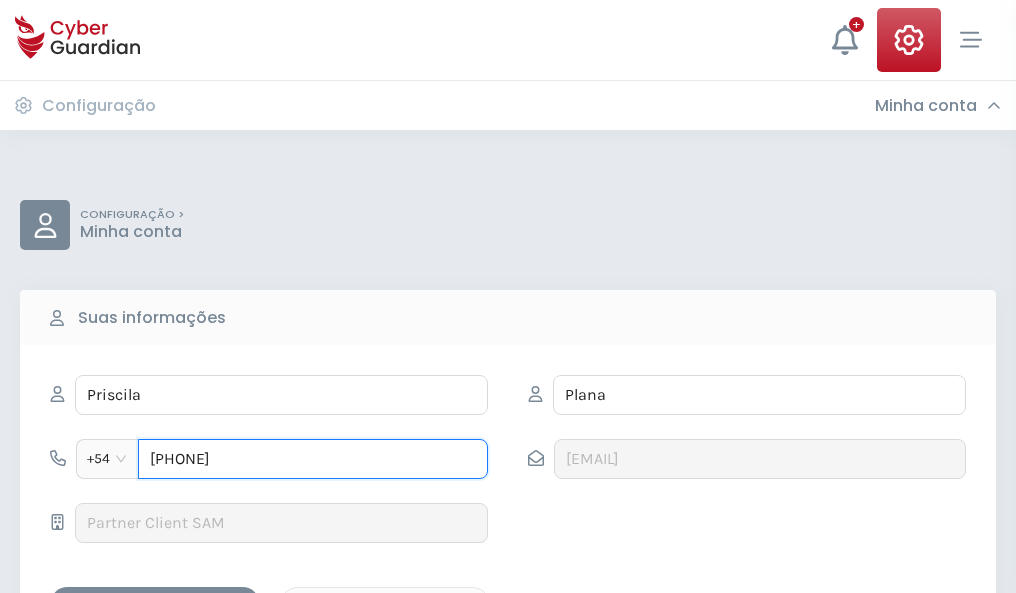 type on "4878175678" 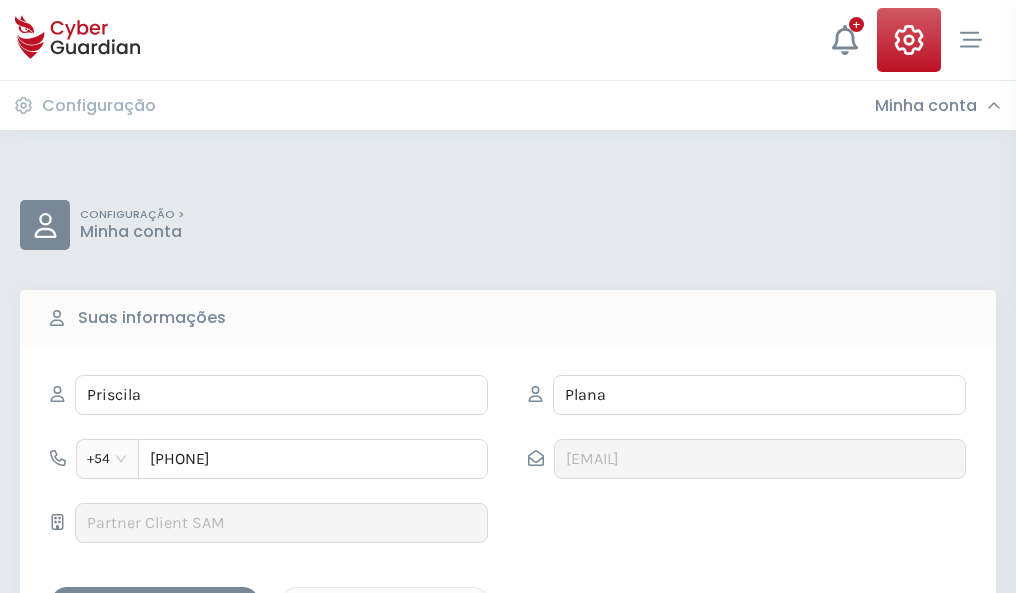 click on "Salvar alterações" at bounding box center [155, 604] 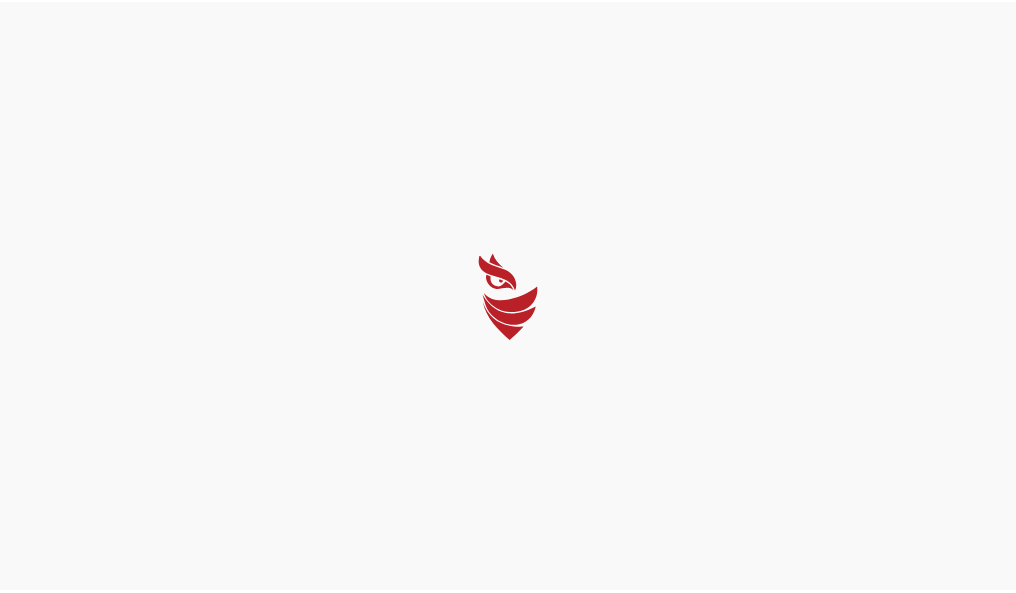 scroll, scrollTop: 0, scrollLeft: 0, axis: both 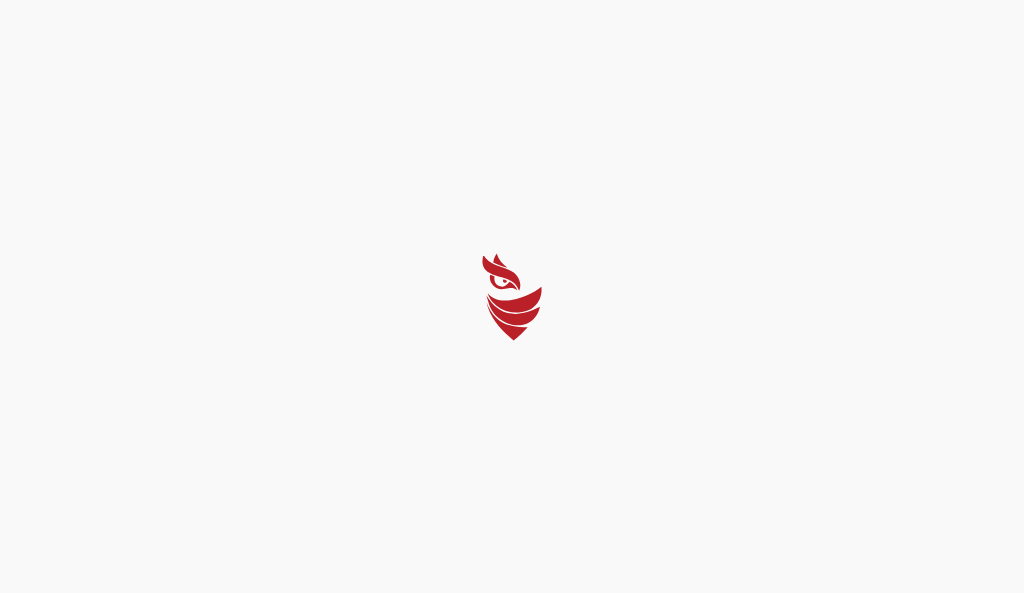 select on "Português (BR)" 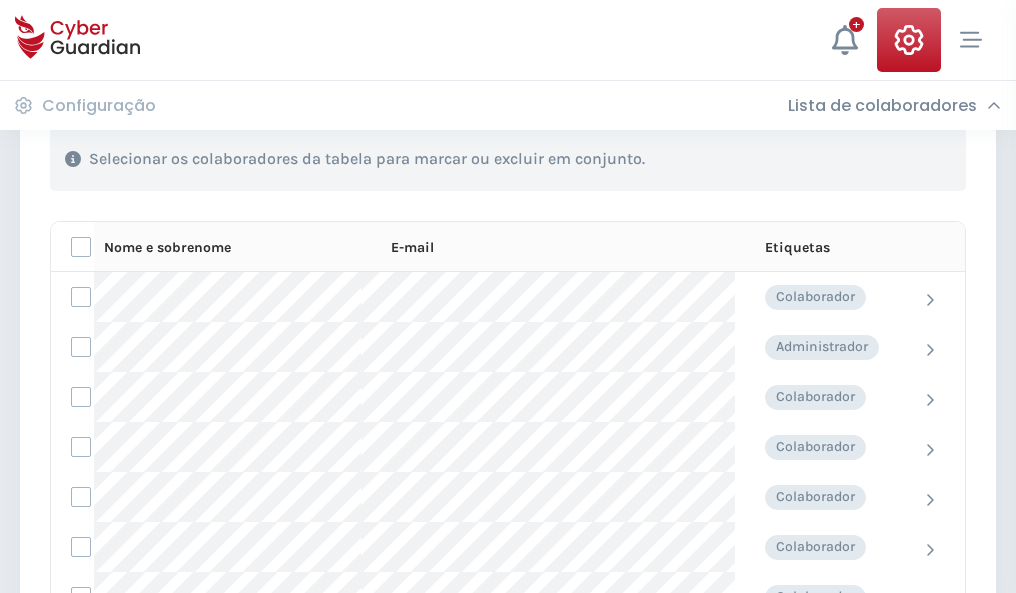scroll, scrollTop: 856, scrollLeft: 0, axis: vertical 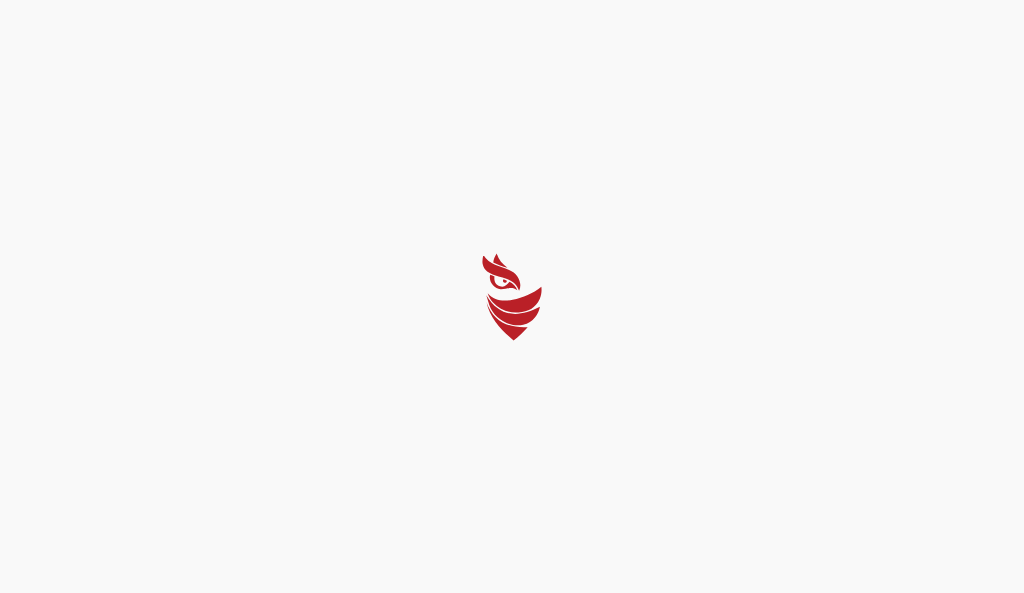 select on "Português (BR)" 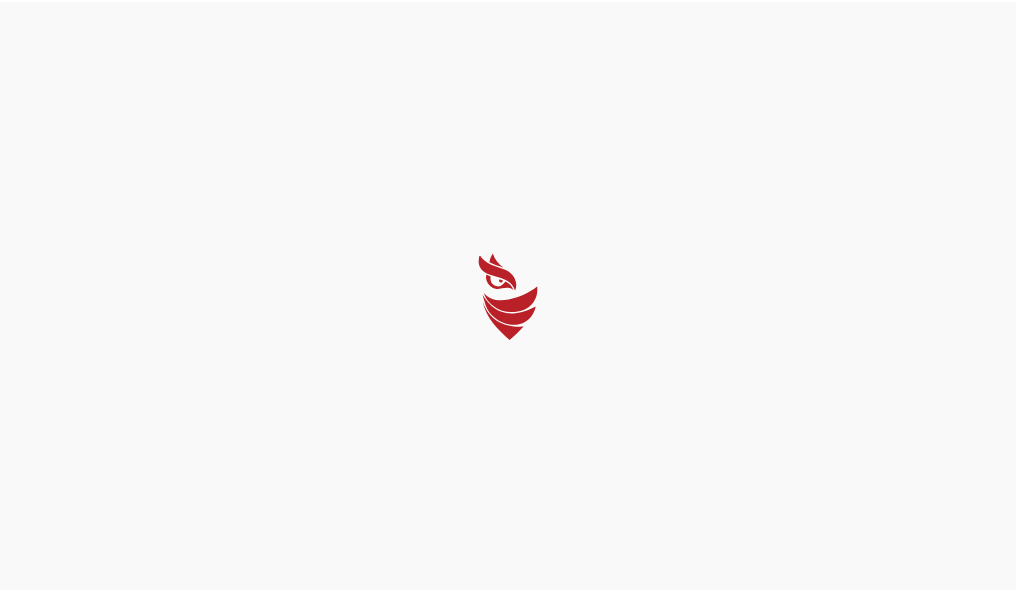 scroll, scrollTop: 0, scrollLeft: 0, axis: both 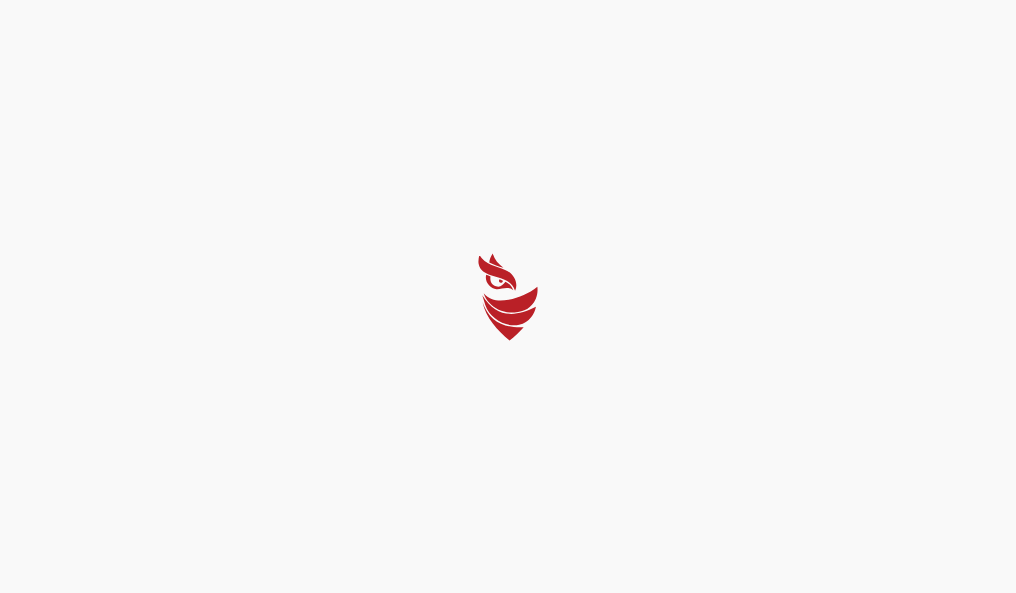 select on "Português (BR)" 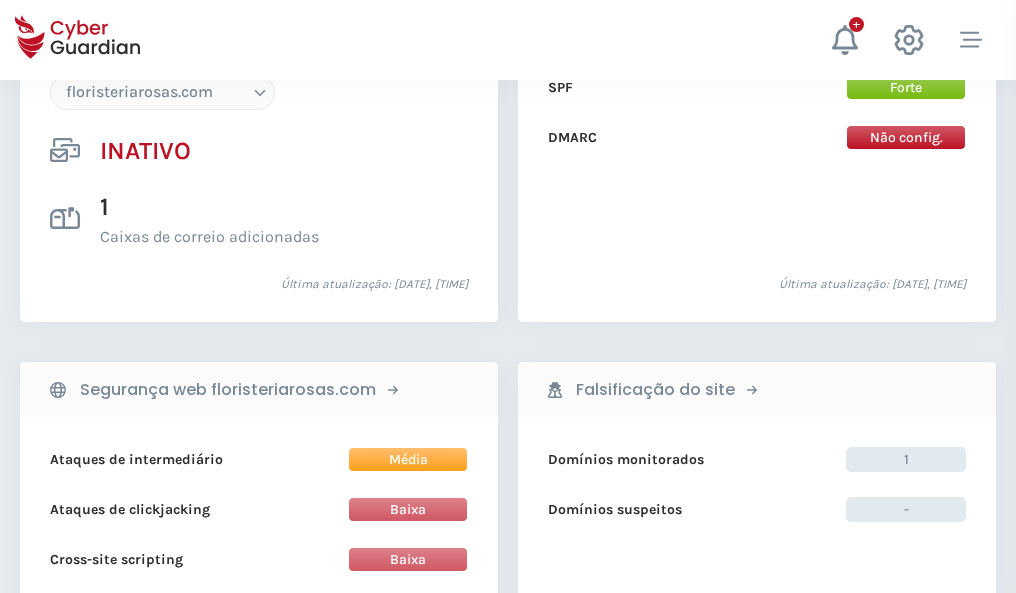 scroll, scrollTop: 1882, scrollLeft: 0, axis: vertical 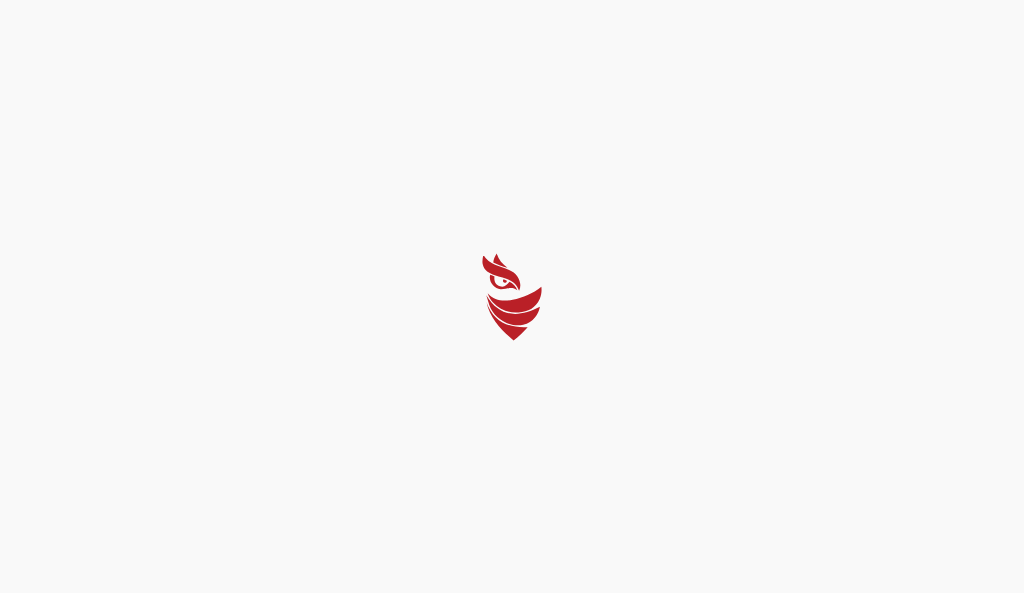 select on "Português (BR)" 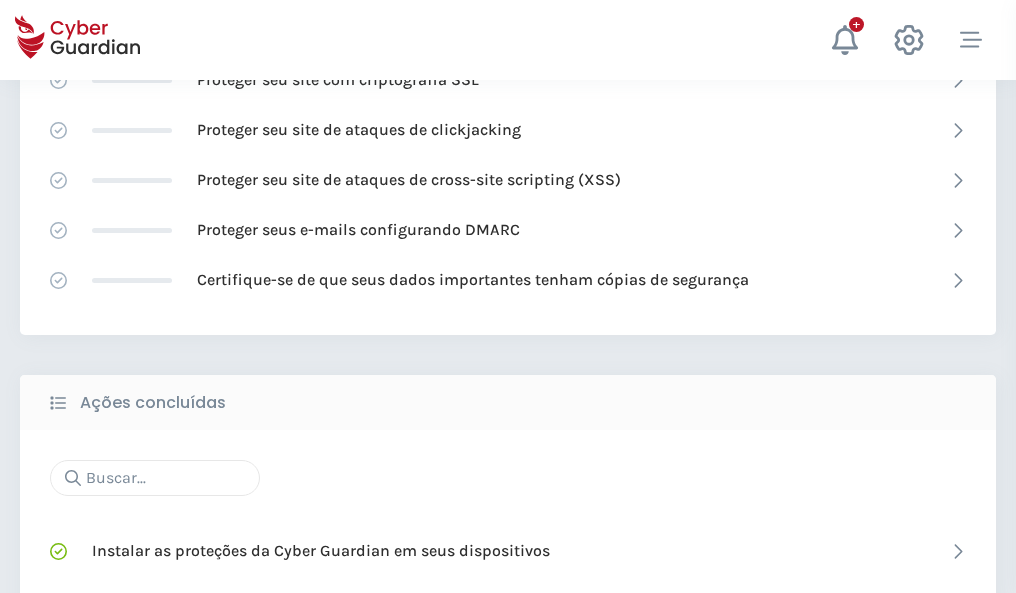 scroll, scrollTop: 1332, scrollLeft: 0, axis: vertical 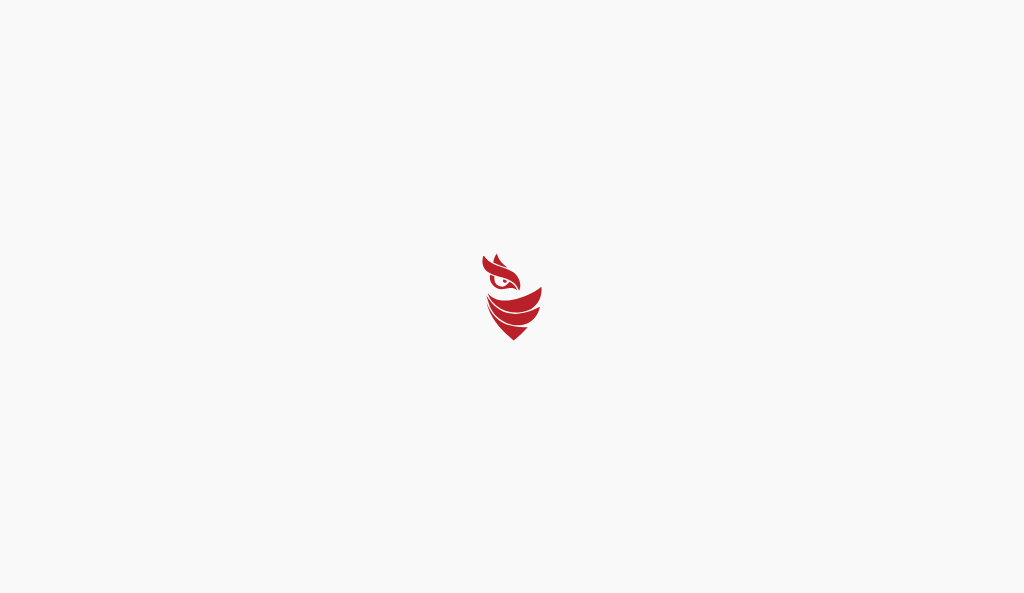 select on "Português (BR)" 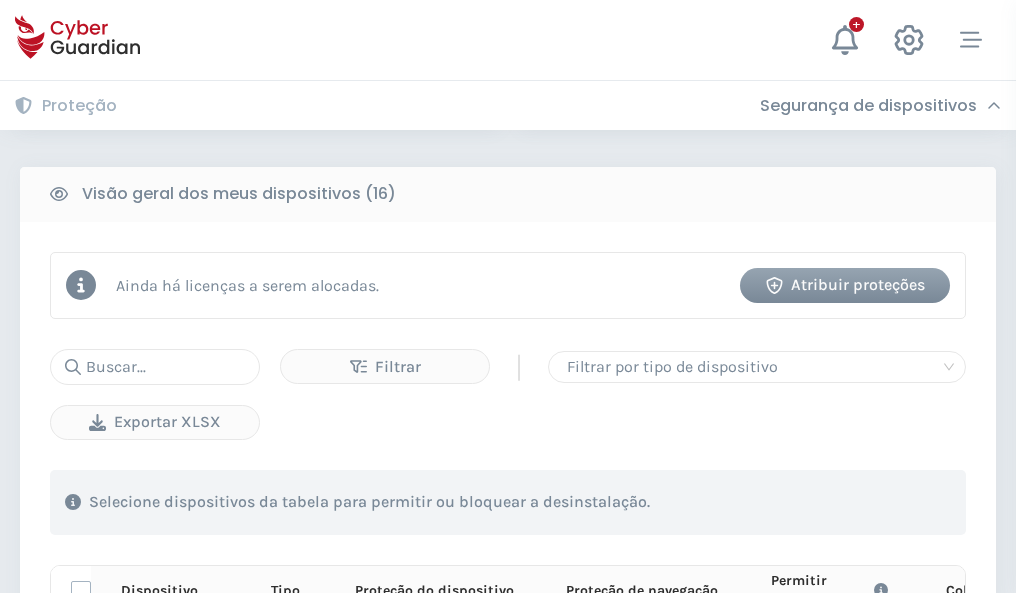 scroll, scrollTop: 1767, scrollLeft: 0, axis: vertical 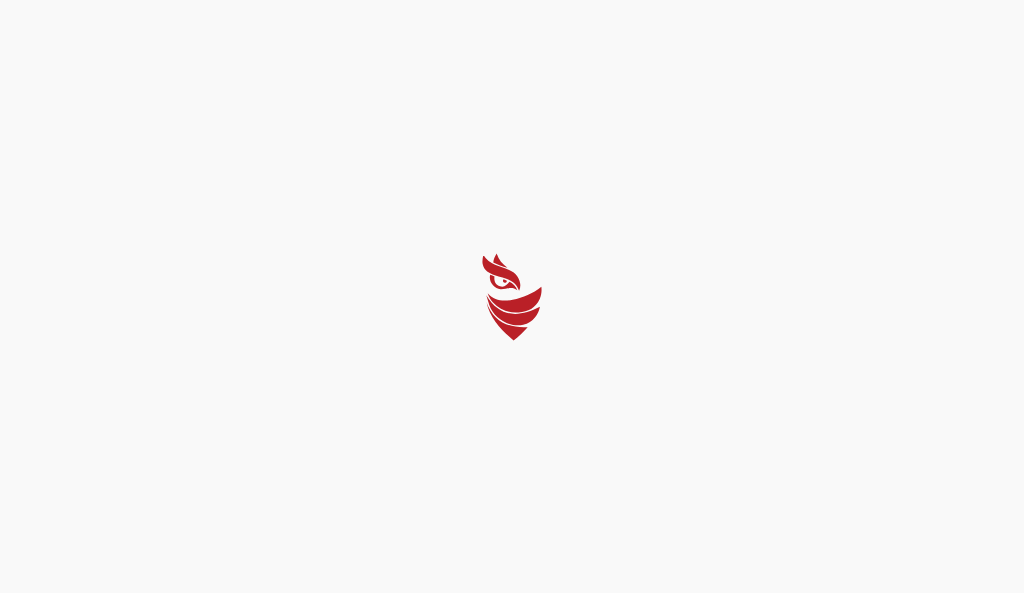 select on "Português (BR)" 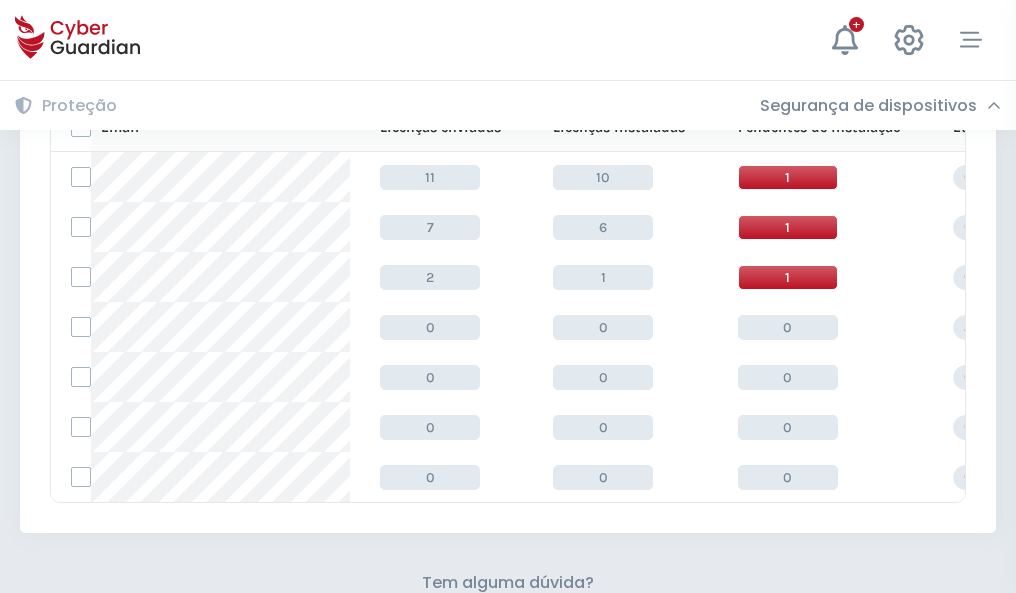 scroll, scrollTop: 878, scrollLeft: 0, axis: vertical 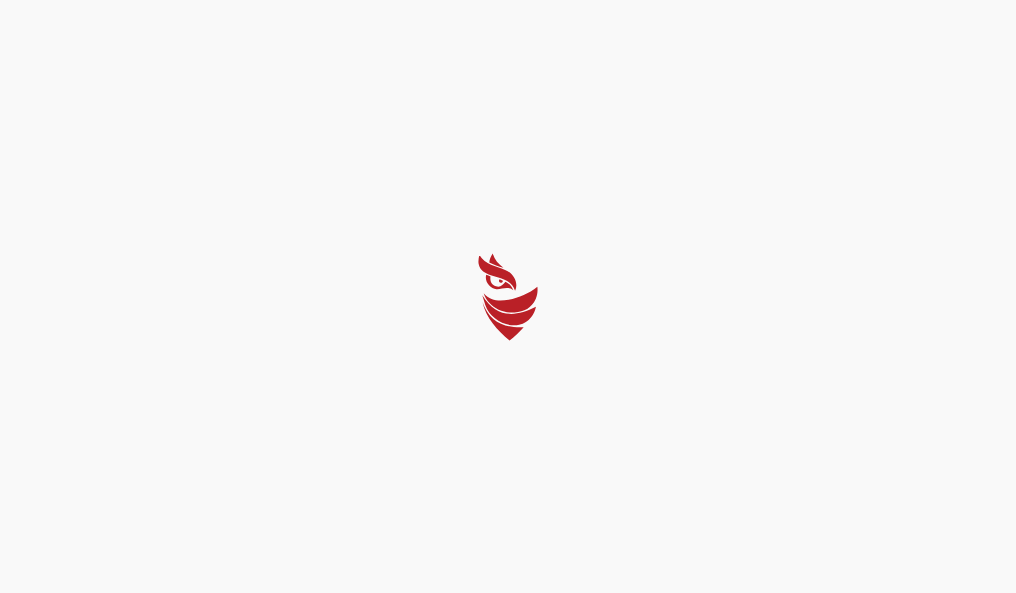 select on "Português (BR)" 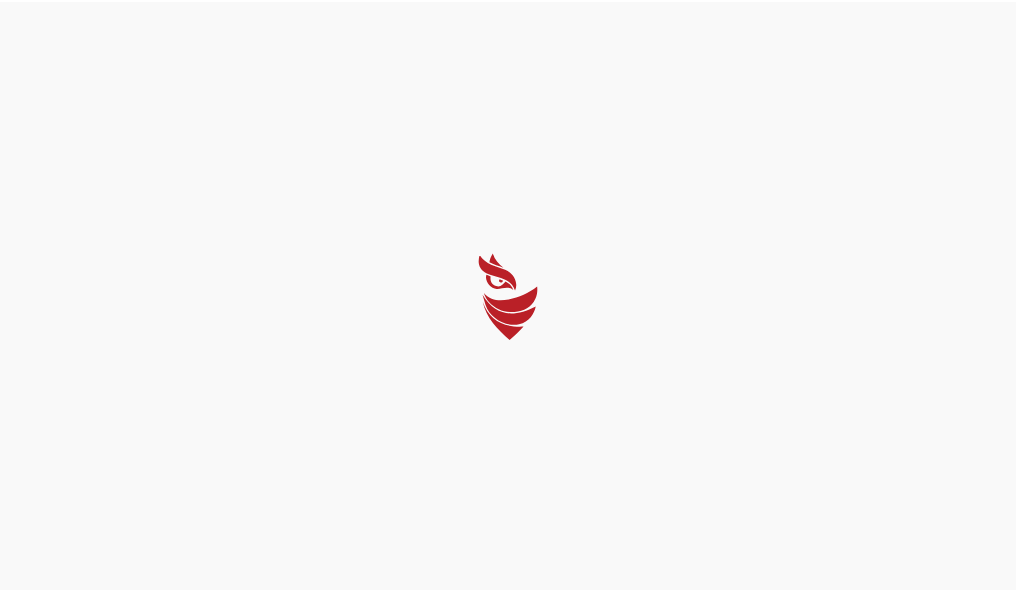 scroll, scrollTop: 0, scrollLeft: 0, axis: both 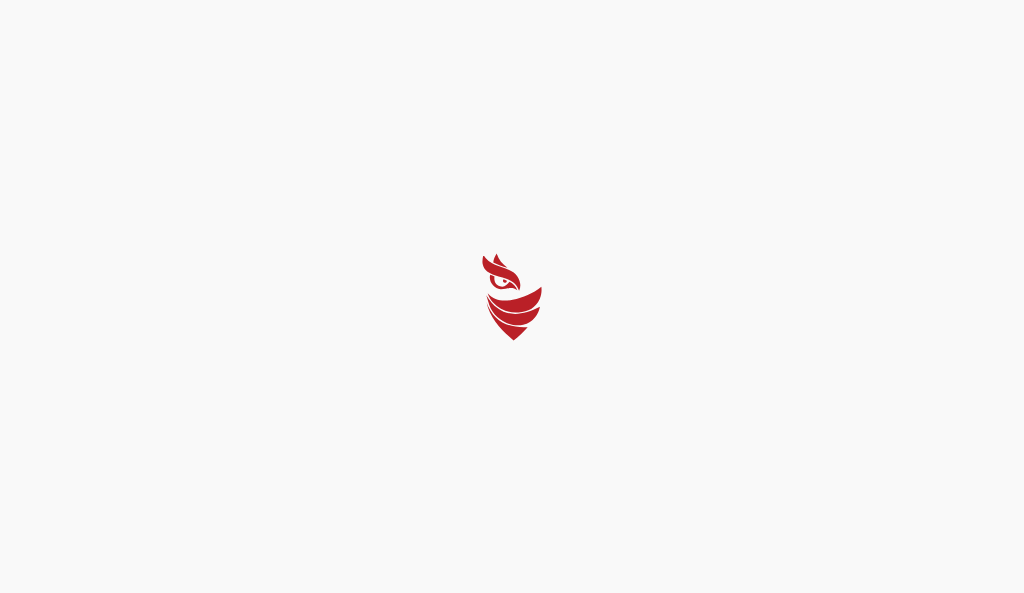 select on "Português (BR)" 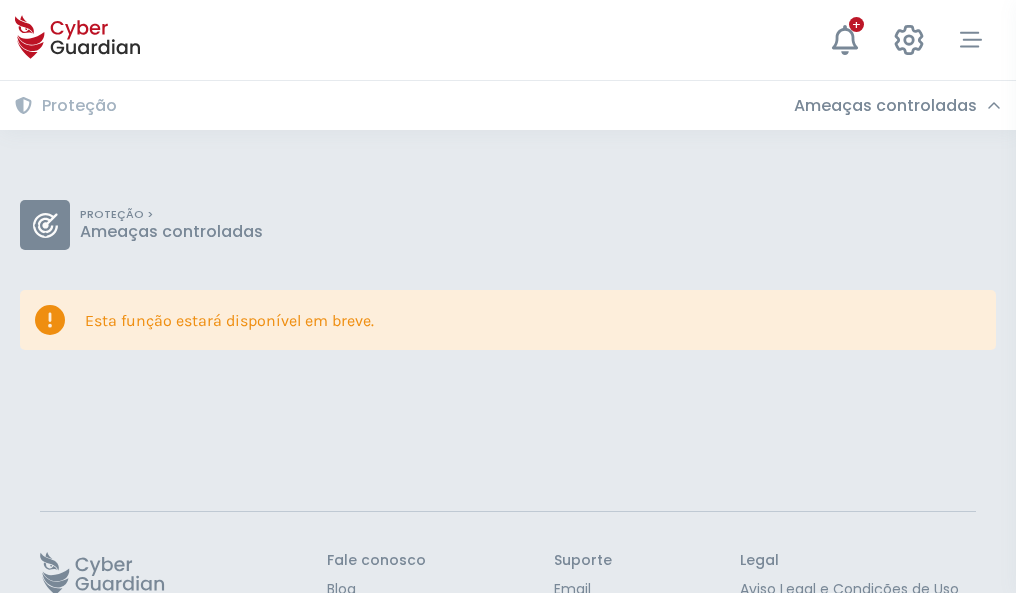 scroll, scrollTop: 130, scrollLeft: 0, axis: vertical 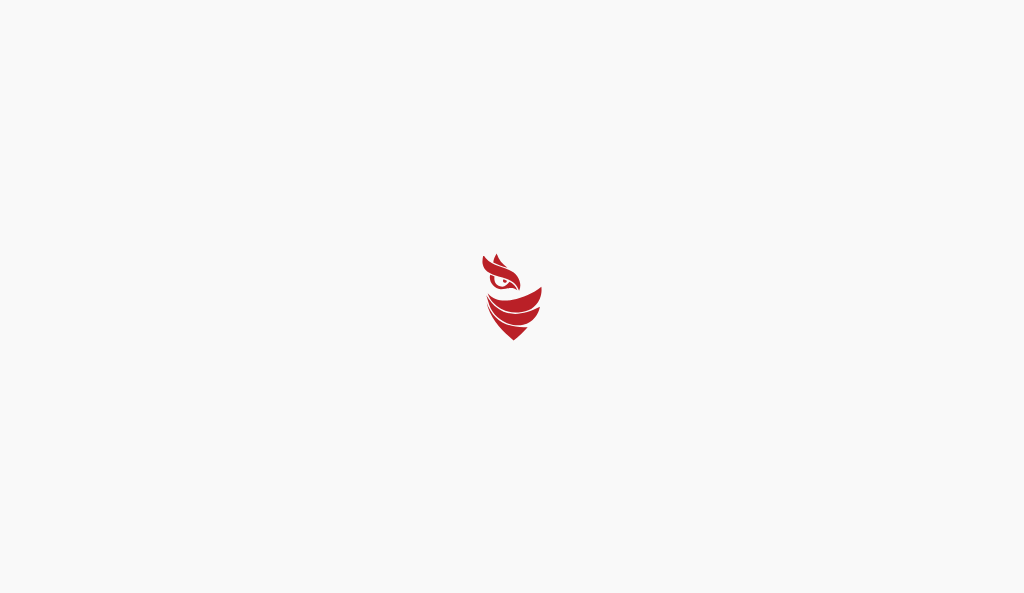 select on "Português (BR)" 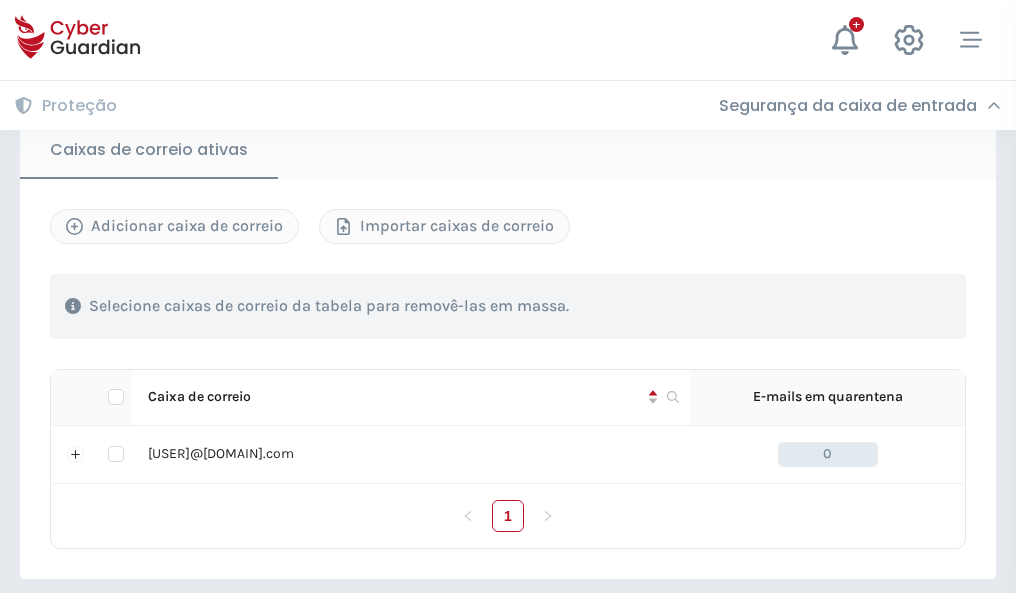 scroll, scrollTop: 1650, scrollLeft: 0, axis: vertical 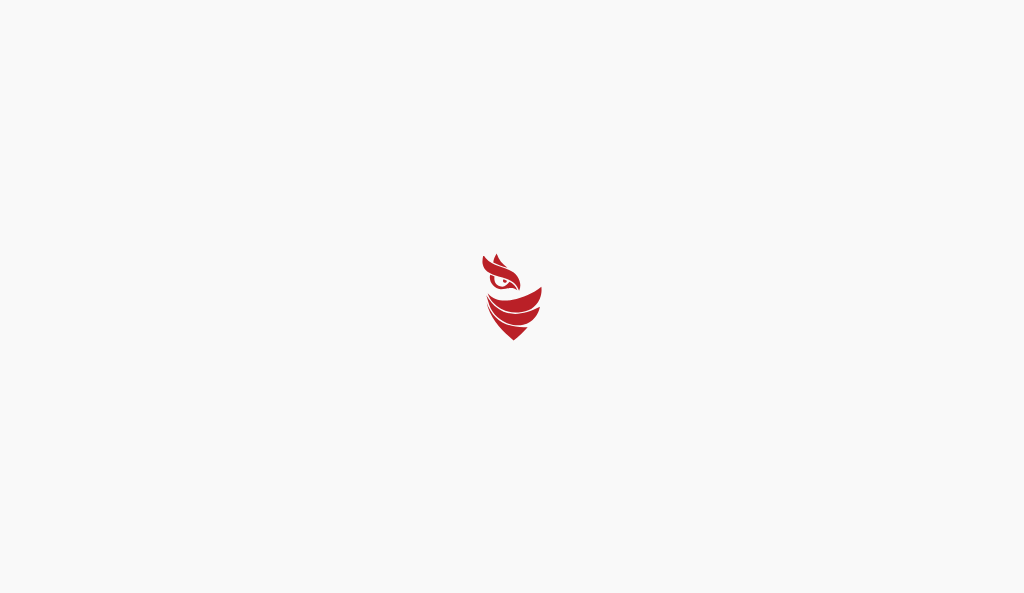 select on "Português (BR)" 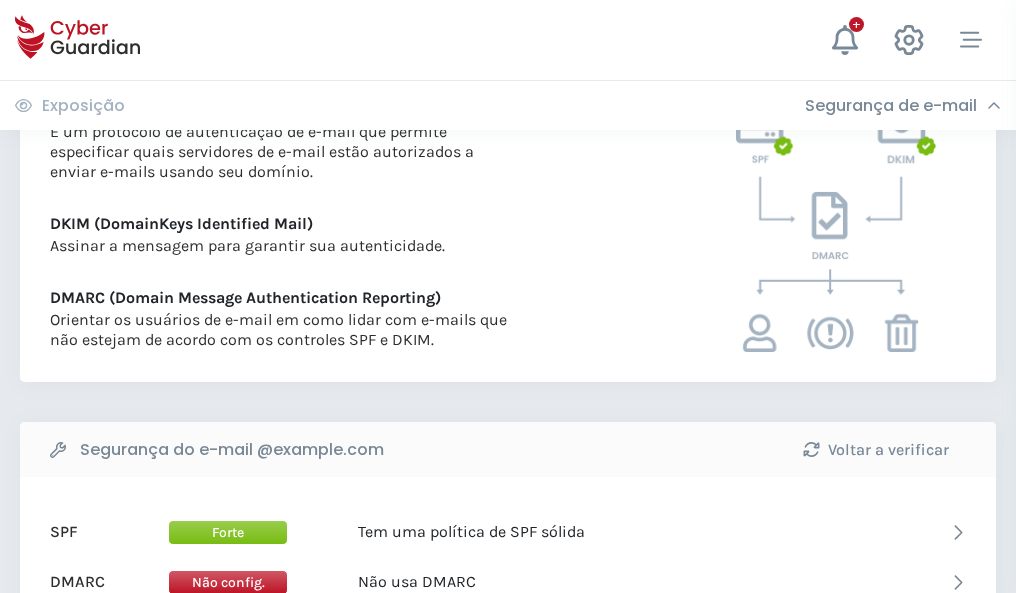 scroll, scrollTop: 1079, scrollLeft: 0, axis: vertical 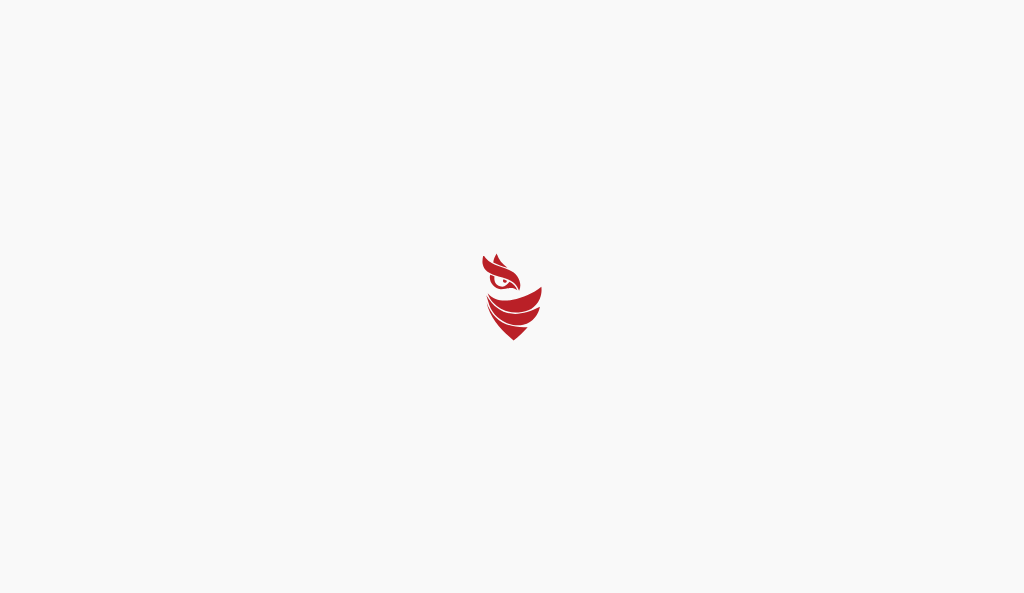 select on "Português (BR)" 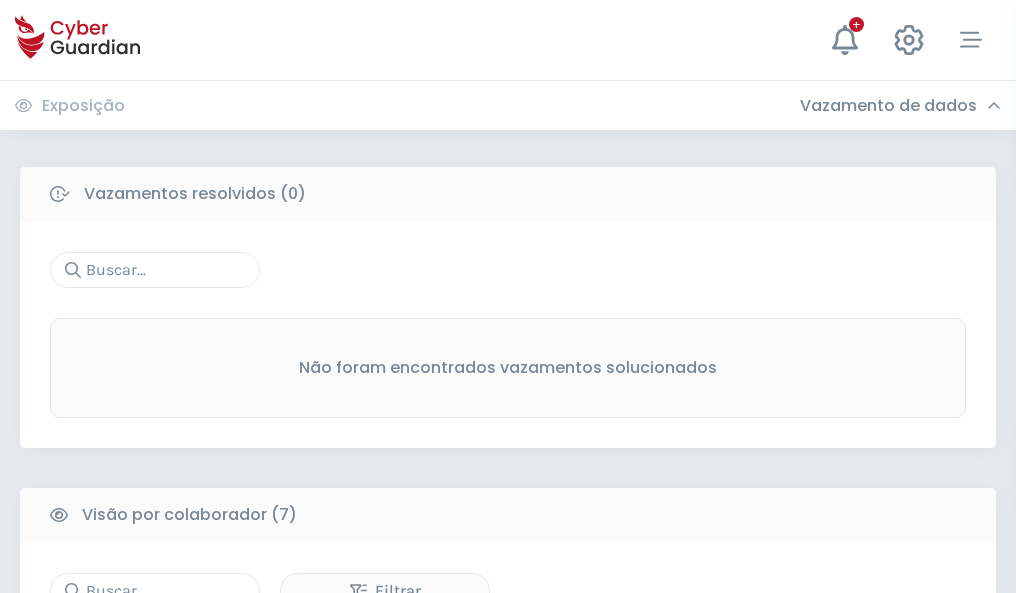 scroll, scrollTop: 1654, scrollLeft: 0, axis: vertical 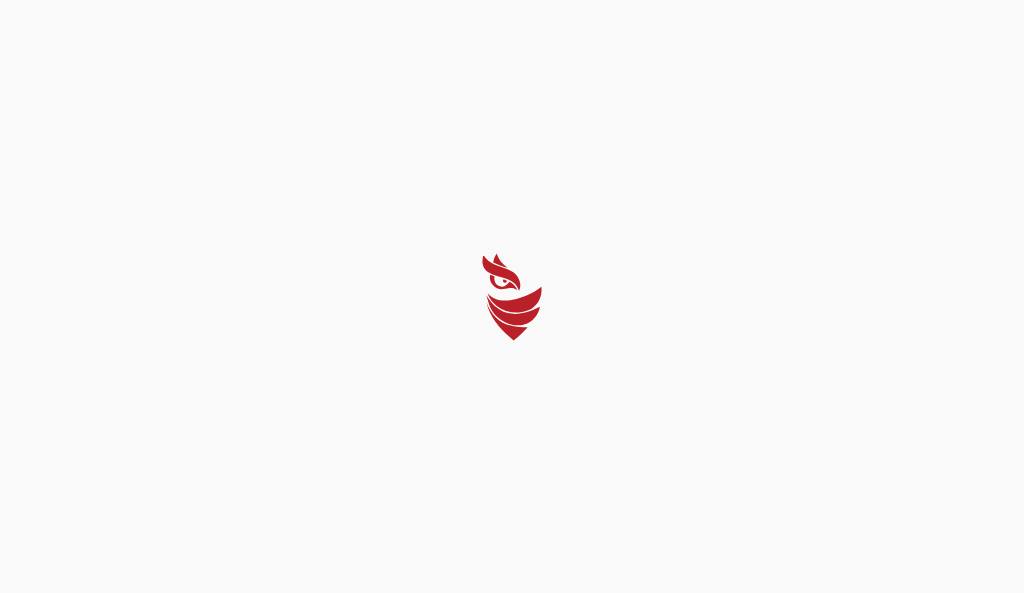 select on "Português (BR)" 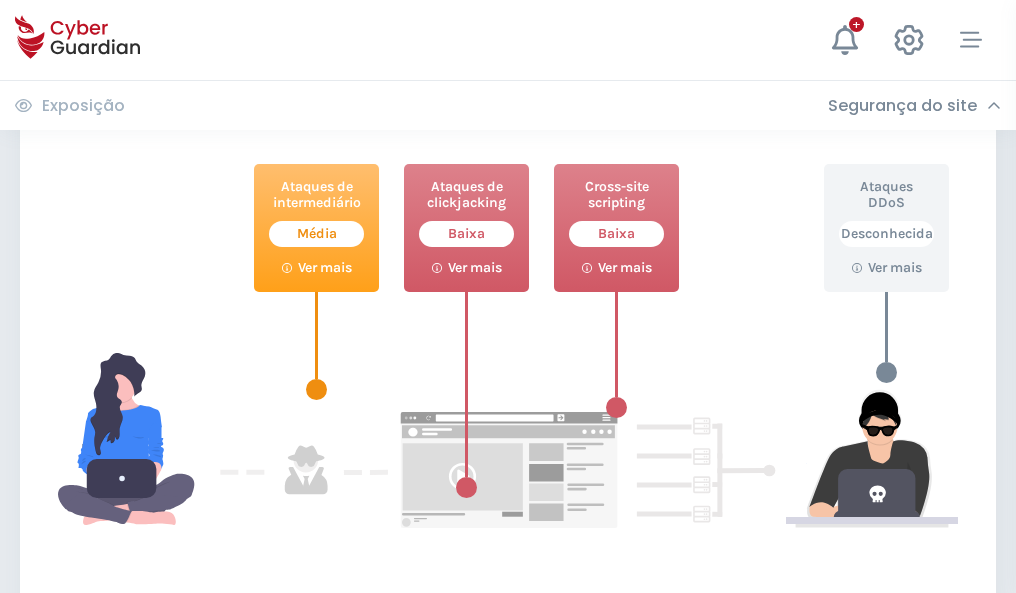 scroll, scrollTop: 1089, scrollLeft: 0, axis: vertical 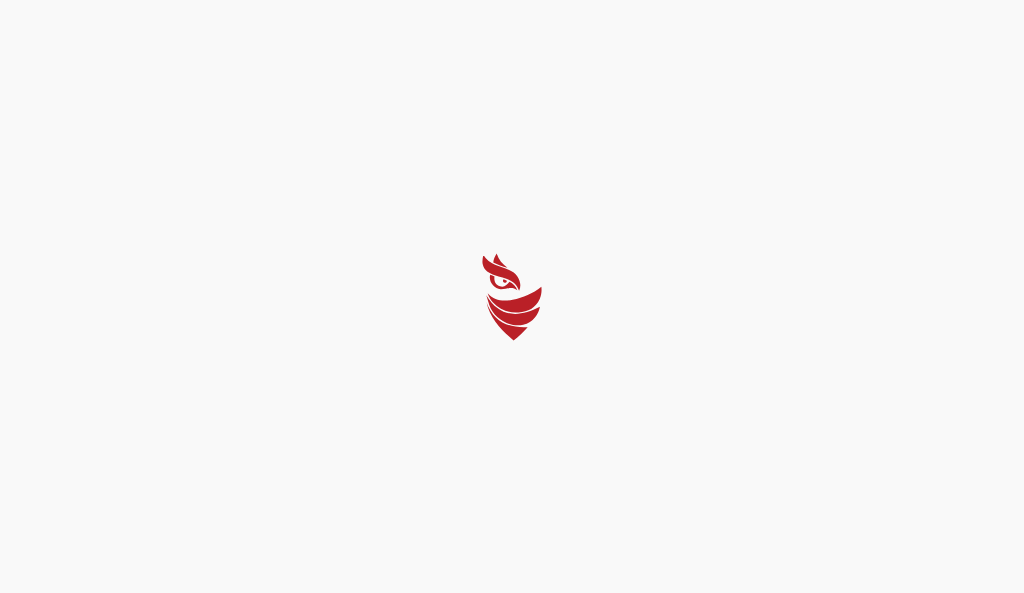 select on "Português (BR)" 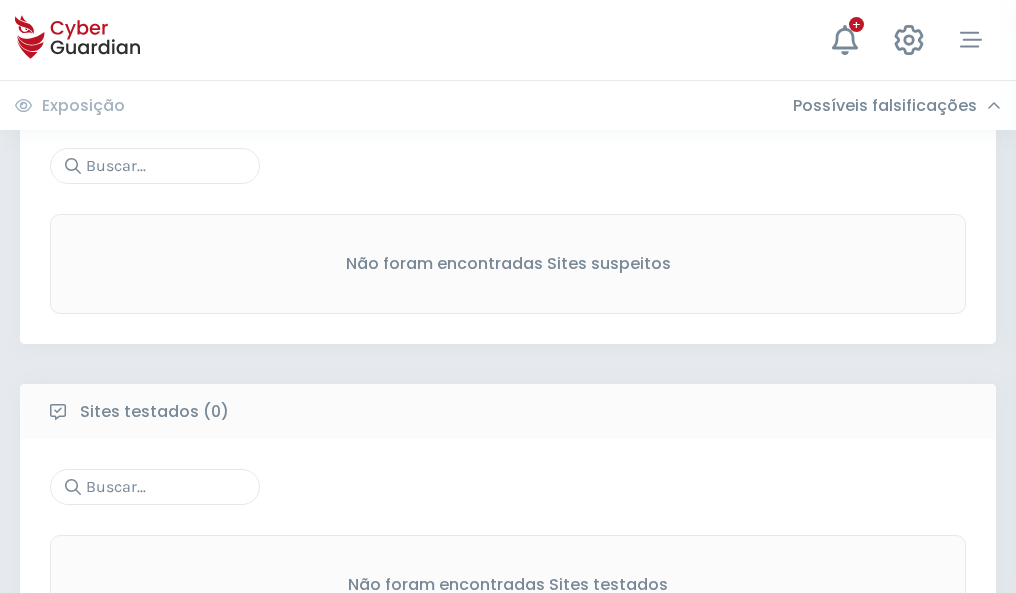 scroll, scrollTop: 1046, scrollLeft: 0, axis: vertical 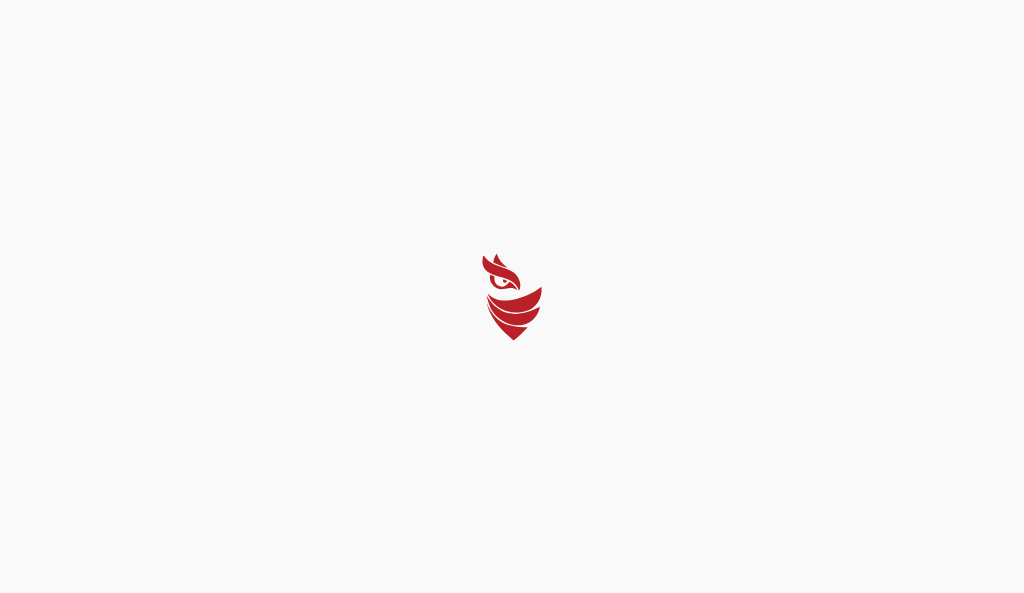 select on "Português (BR)" 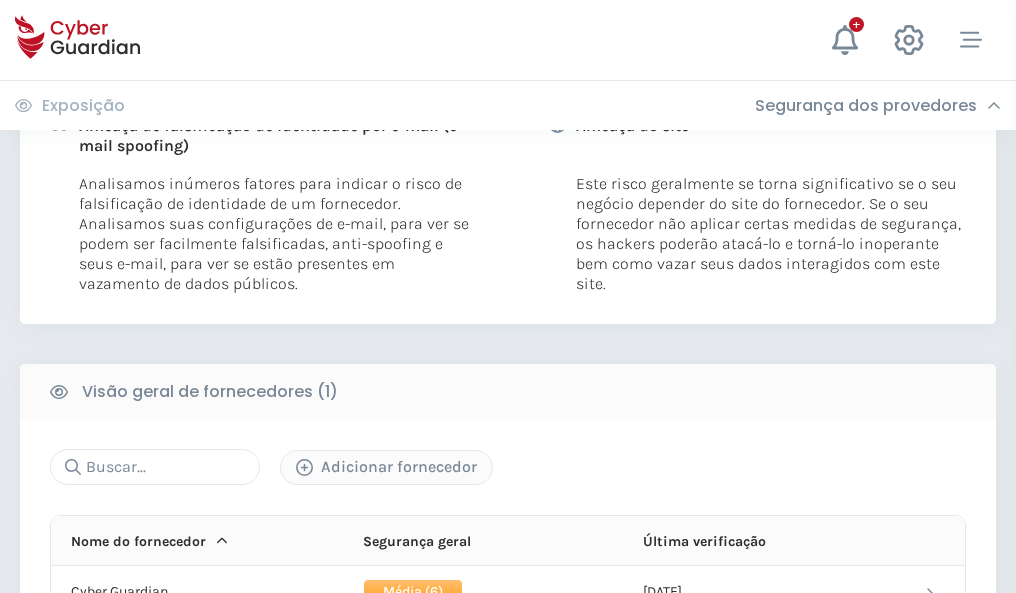 scroll, scrollTop: 1019, scrollLeft: 0, axis: vertical 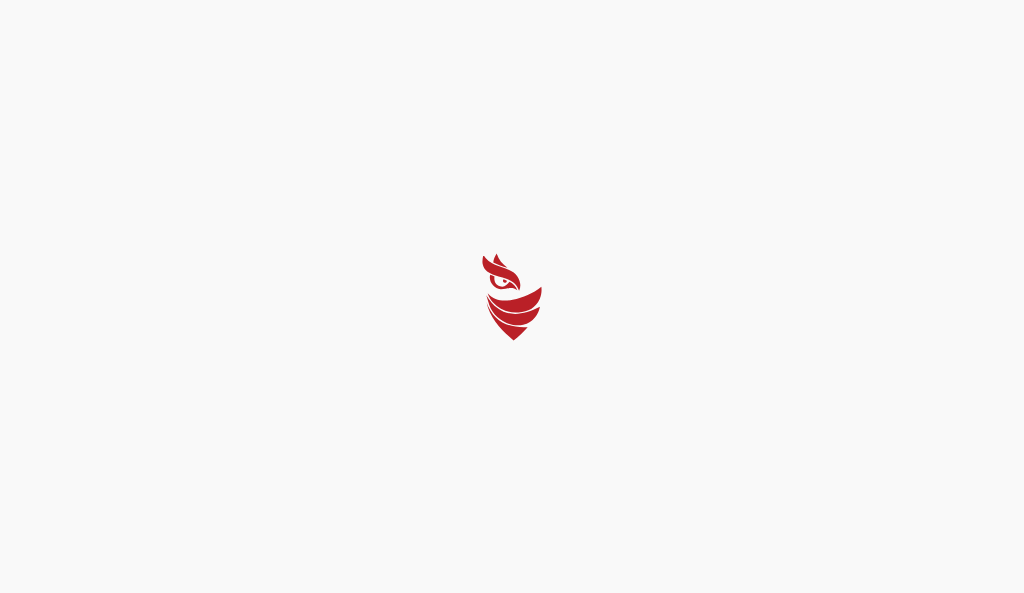 select on "Português (BR)" 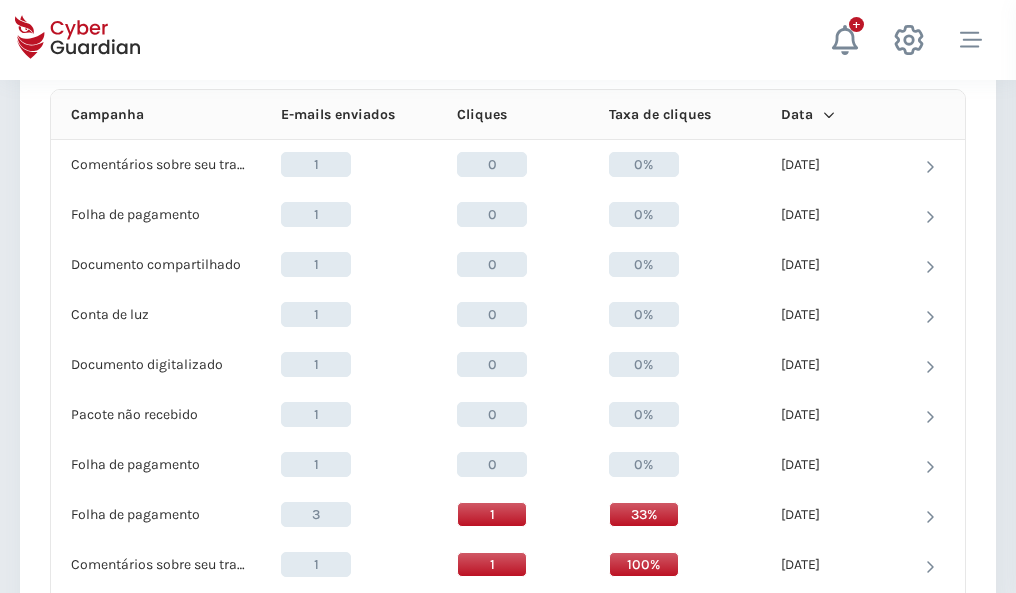 scroll, scrollTop: 1793, scrollLeft: 0, axis: vertical 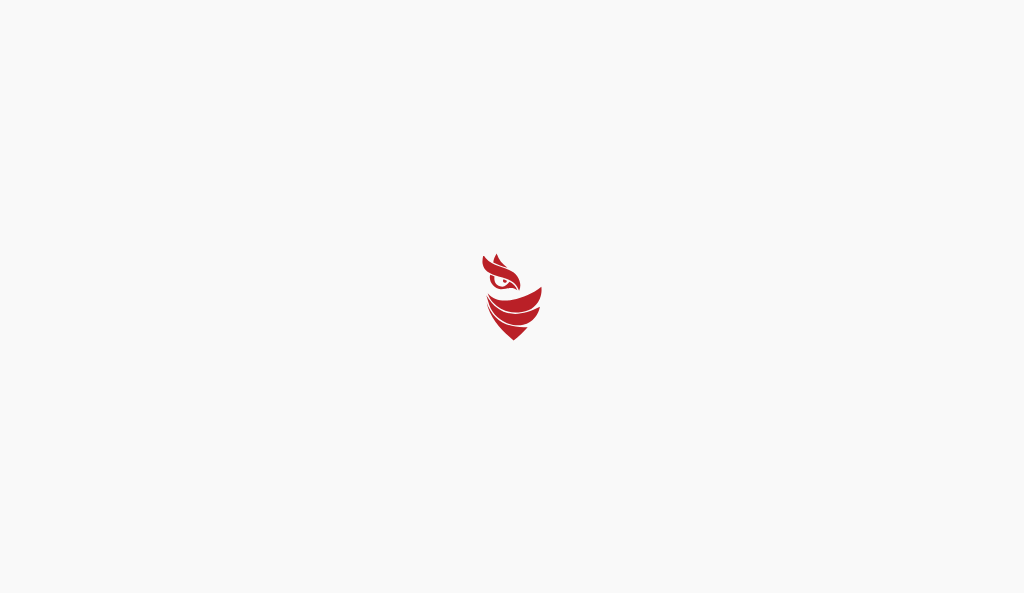select on "Português (BR)" 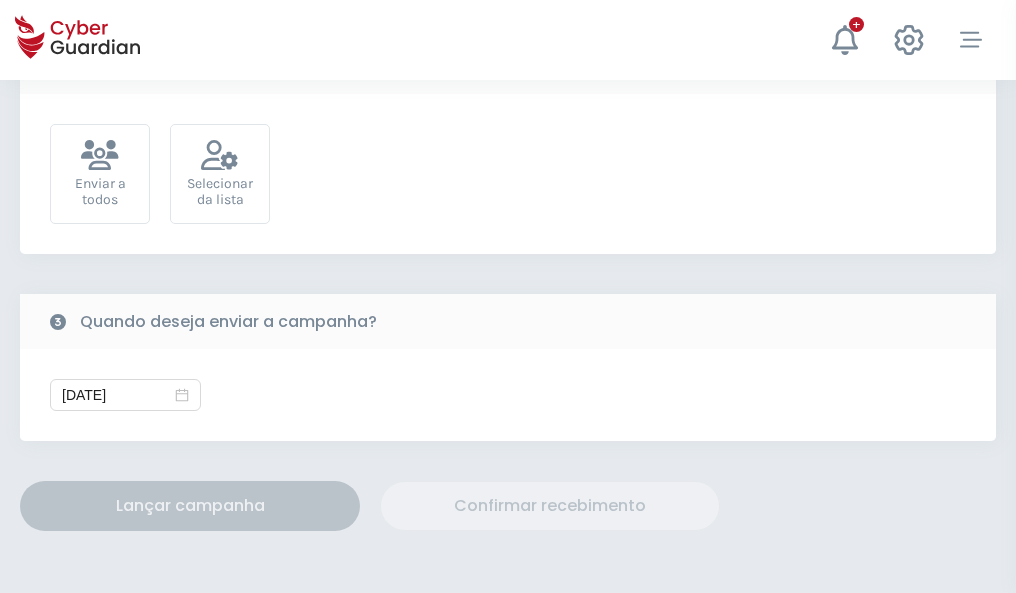 scroll, scrollTop: 732, scrollLeft: 0, axis: vertical 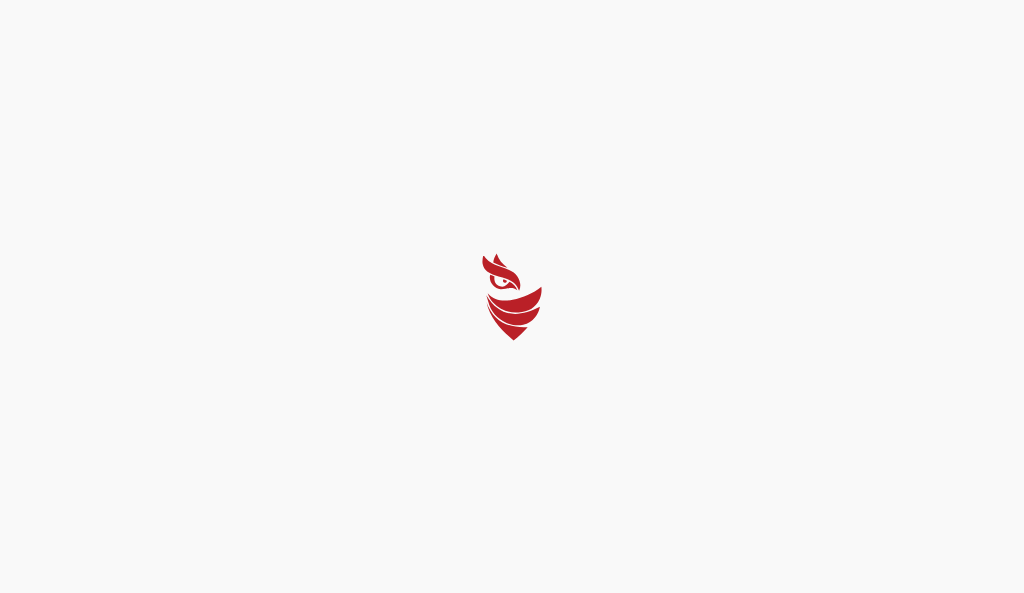 select on "Português (BR)" 